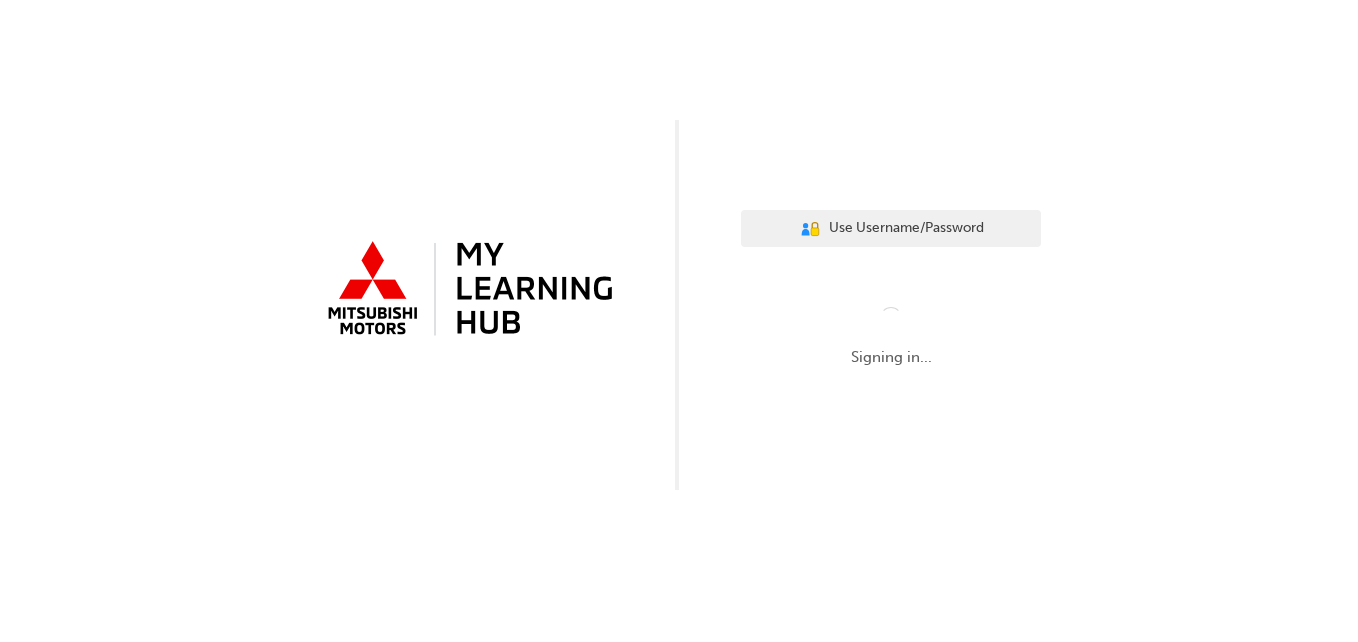 scroll, scrollTop: 0, scrollLeft: 0, axis: both 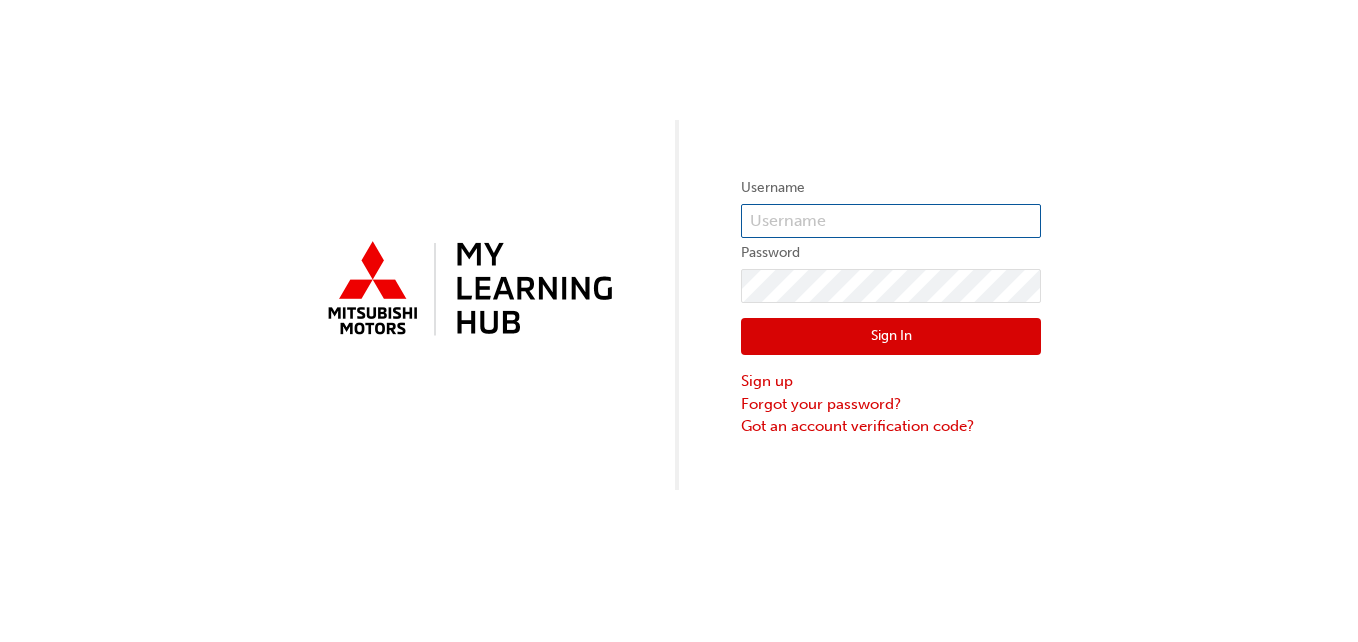 drag, startPoint x: 753, startPoint y: 219, endPoint x: 734, endPoint y: 217, distance: 19.104973 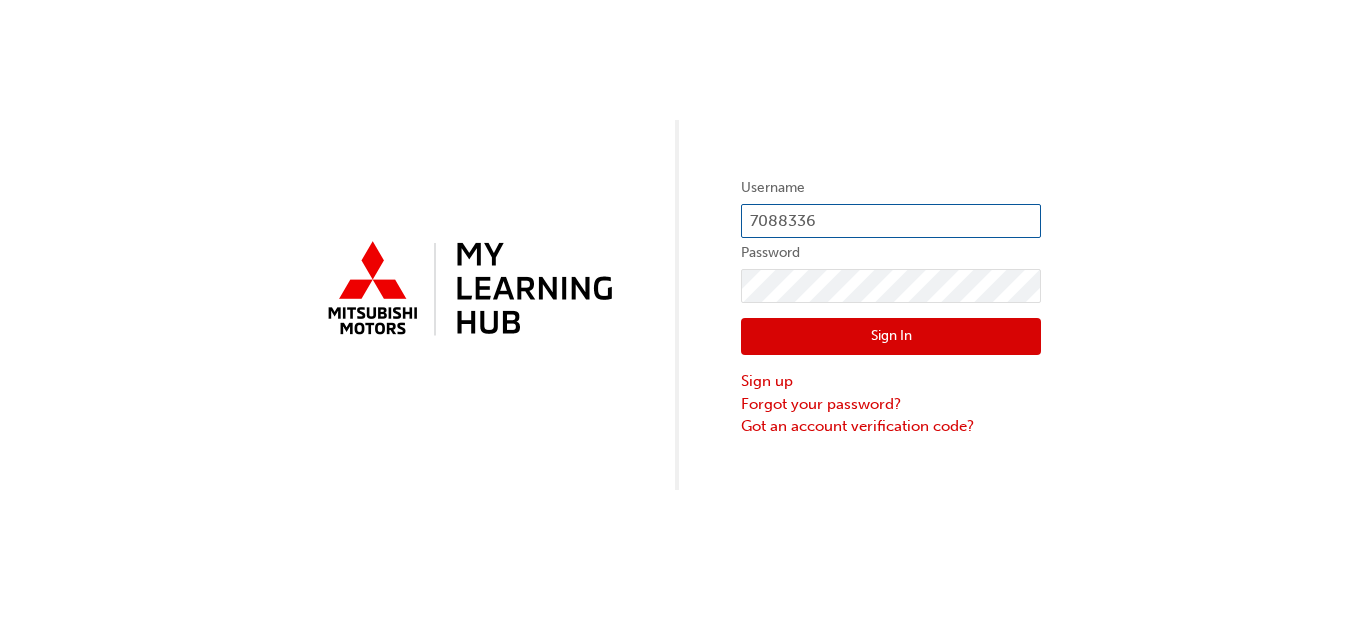 type on "7088336" 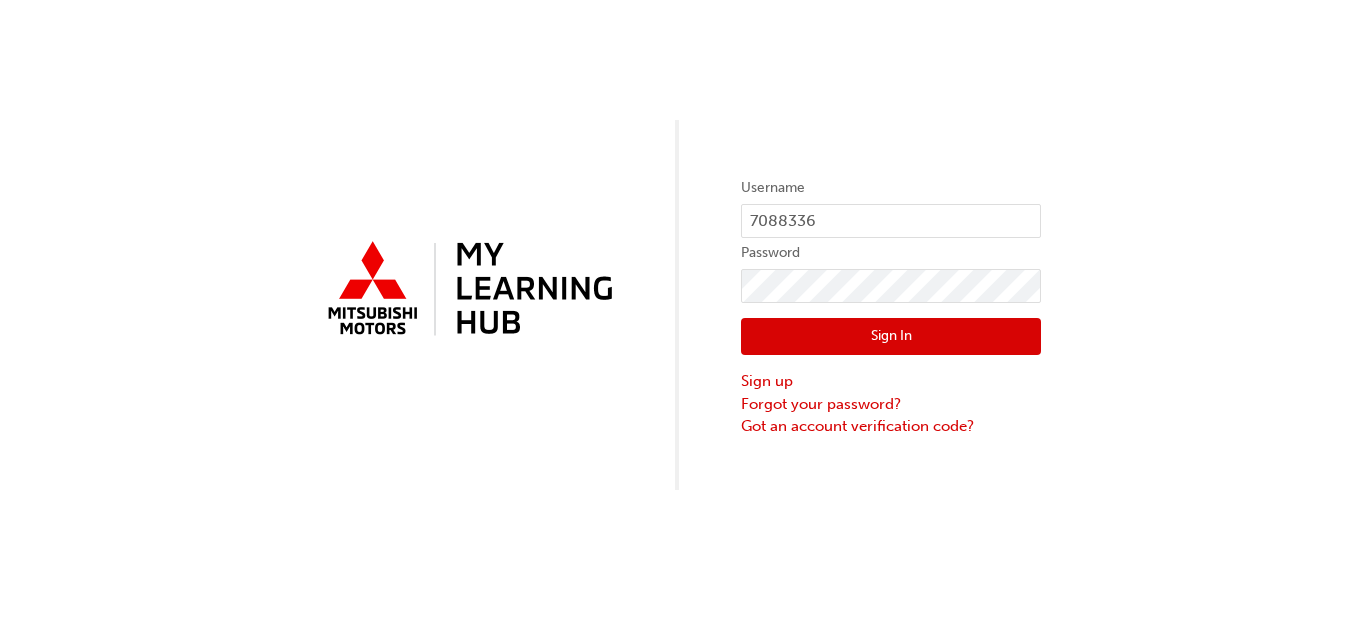 click on "Sign In" at bounding box center (891, 337) 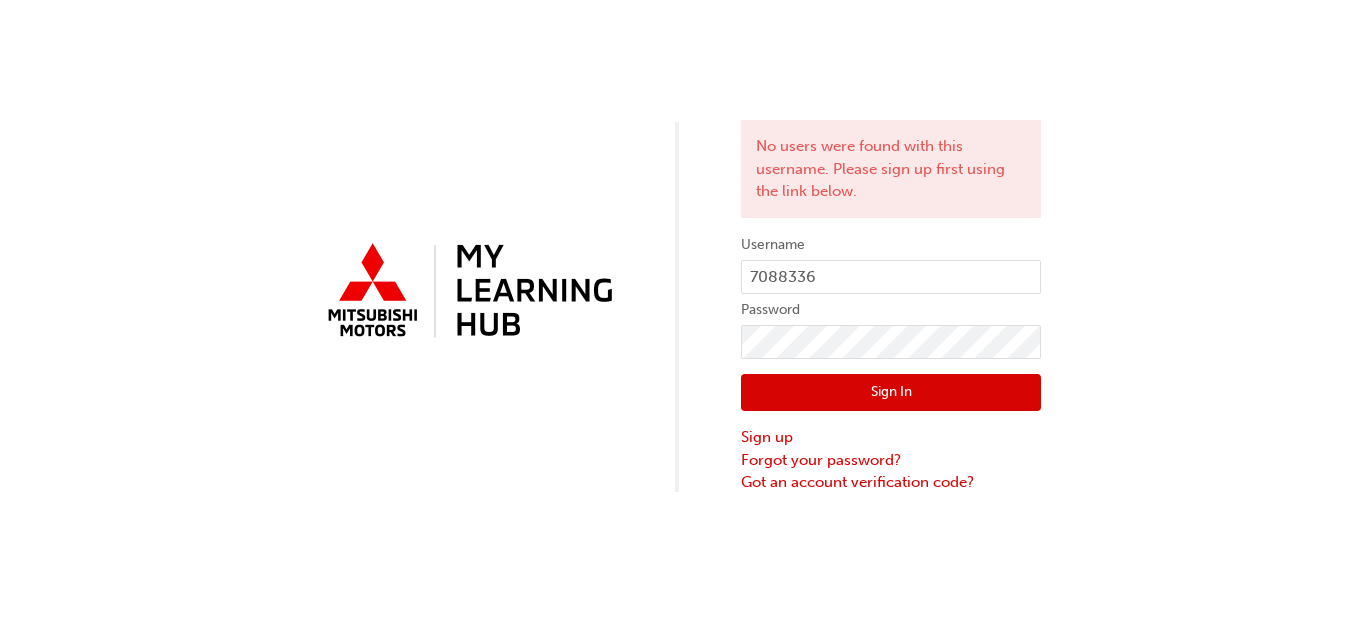 click on "Sign In" at bounding box center (891, 393) 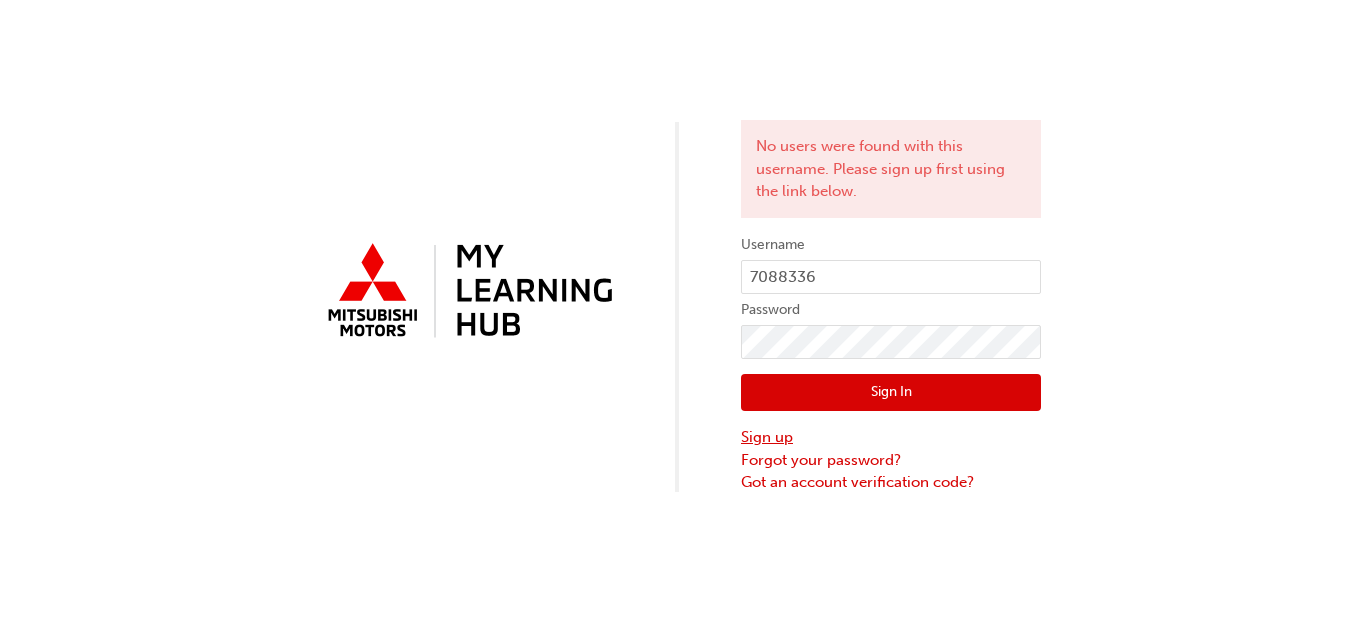 click on "Sign up" at bounding box center [891, 437] 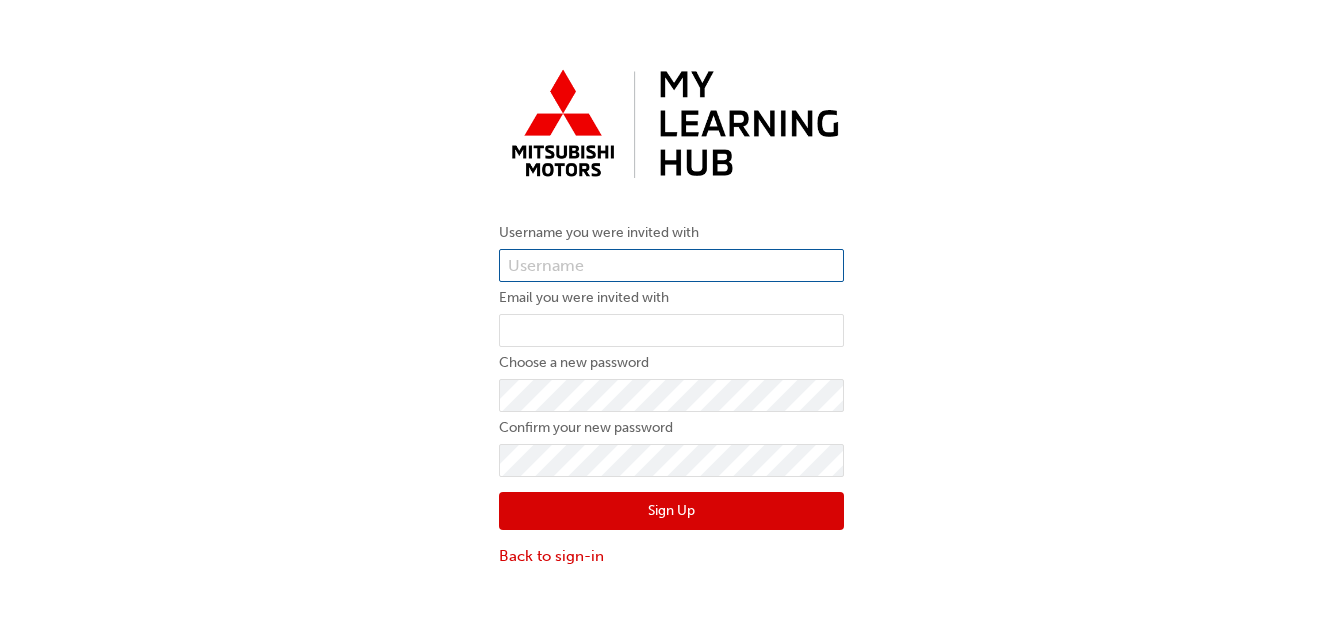 type on "7088336" 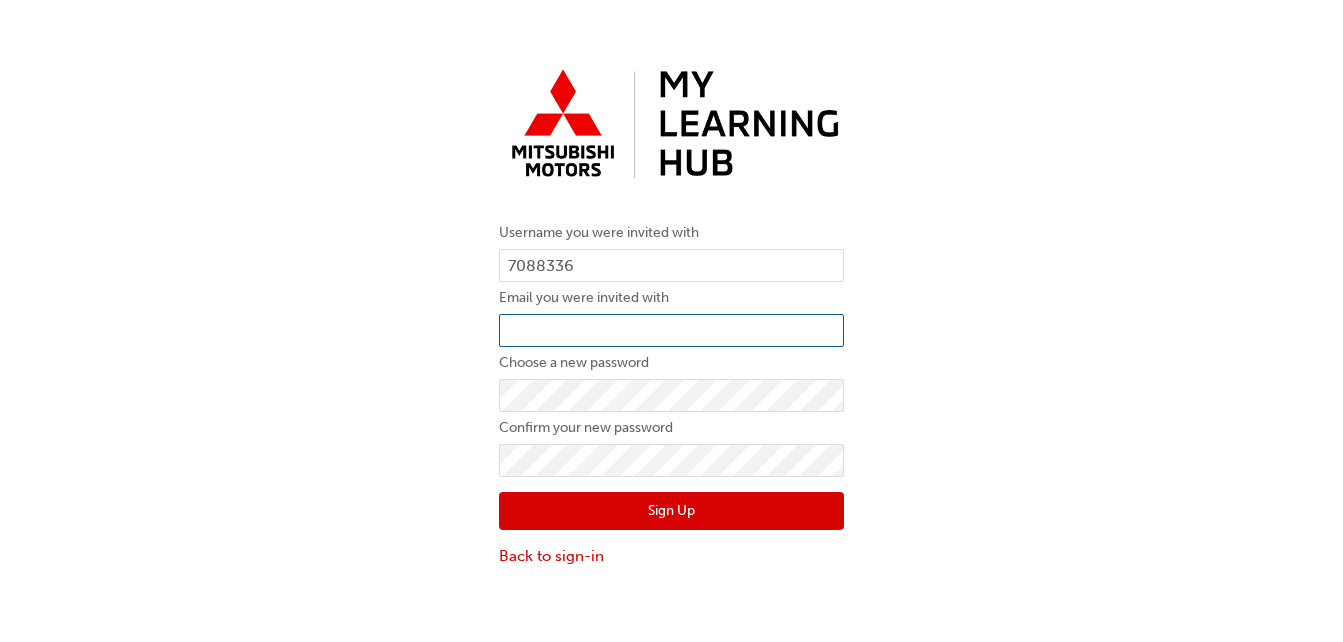 click at bounding box center [671, 331] 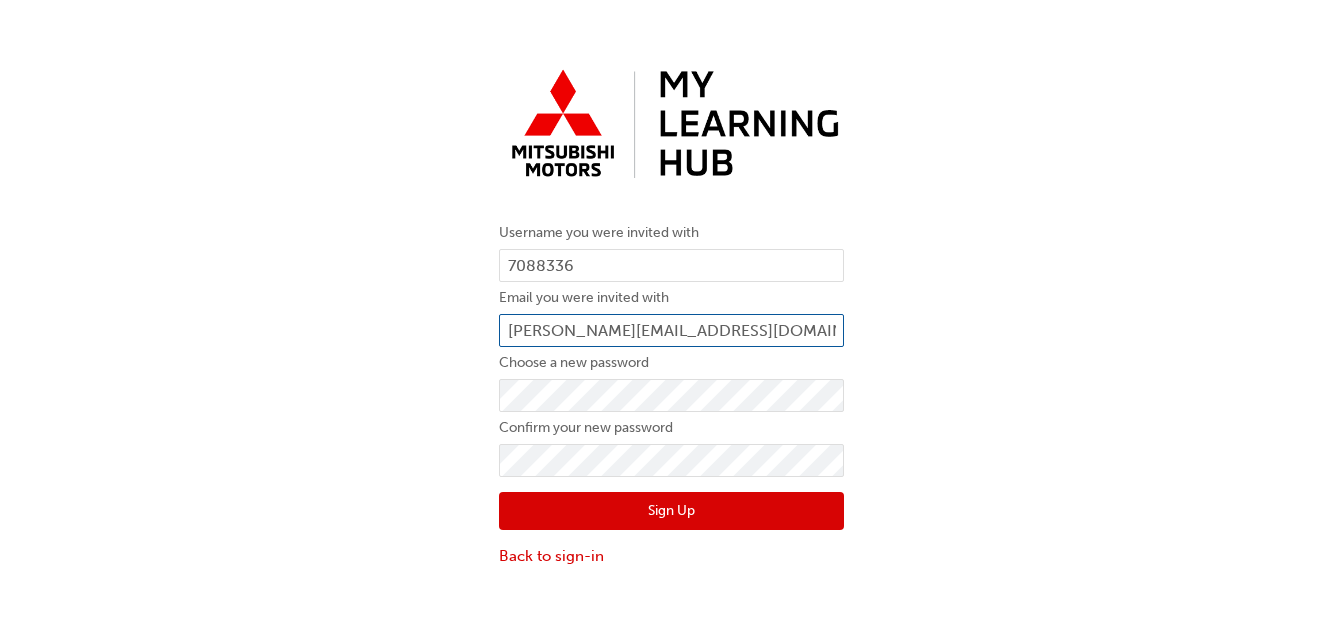 type on "[PERSON_NAME][EMAIL_ADDRESS][DOMAIN_NAME]" 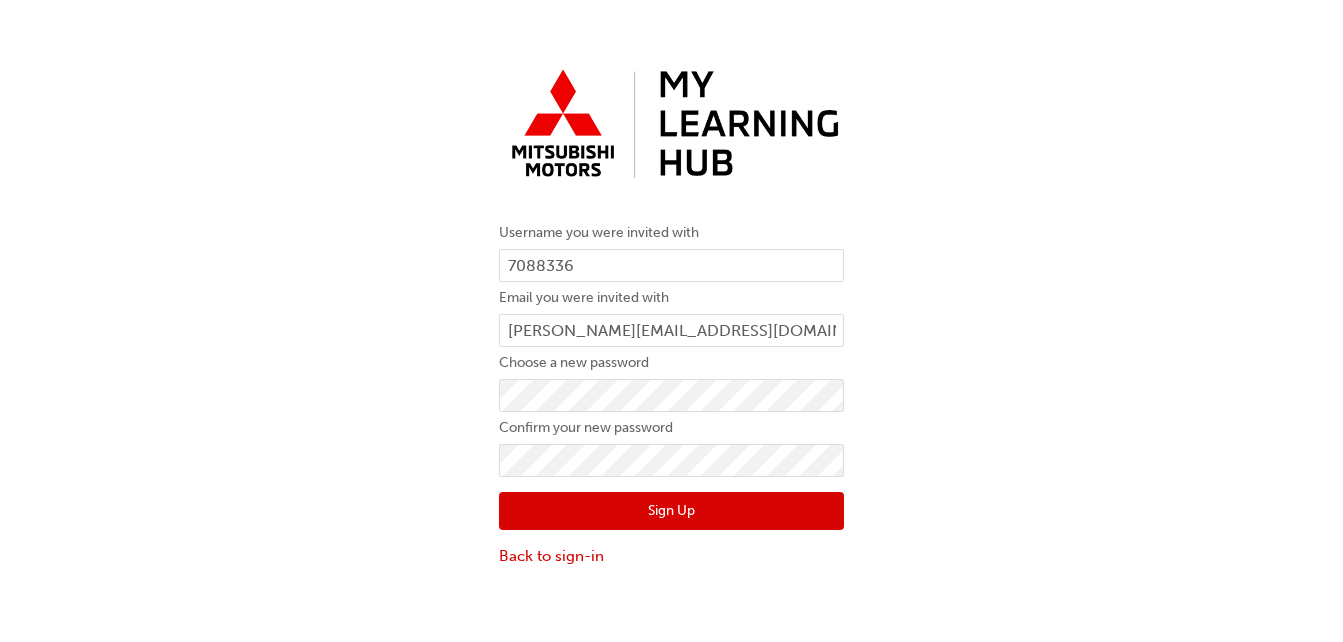 click on "Username you were invited with 7088336 Email you were invited with nick.korbakis@suttonsarncliffe.com.au Choose a new password Confirm your new password Sign Up Back to sign-in" at bounding box center [671, 313] 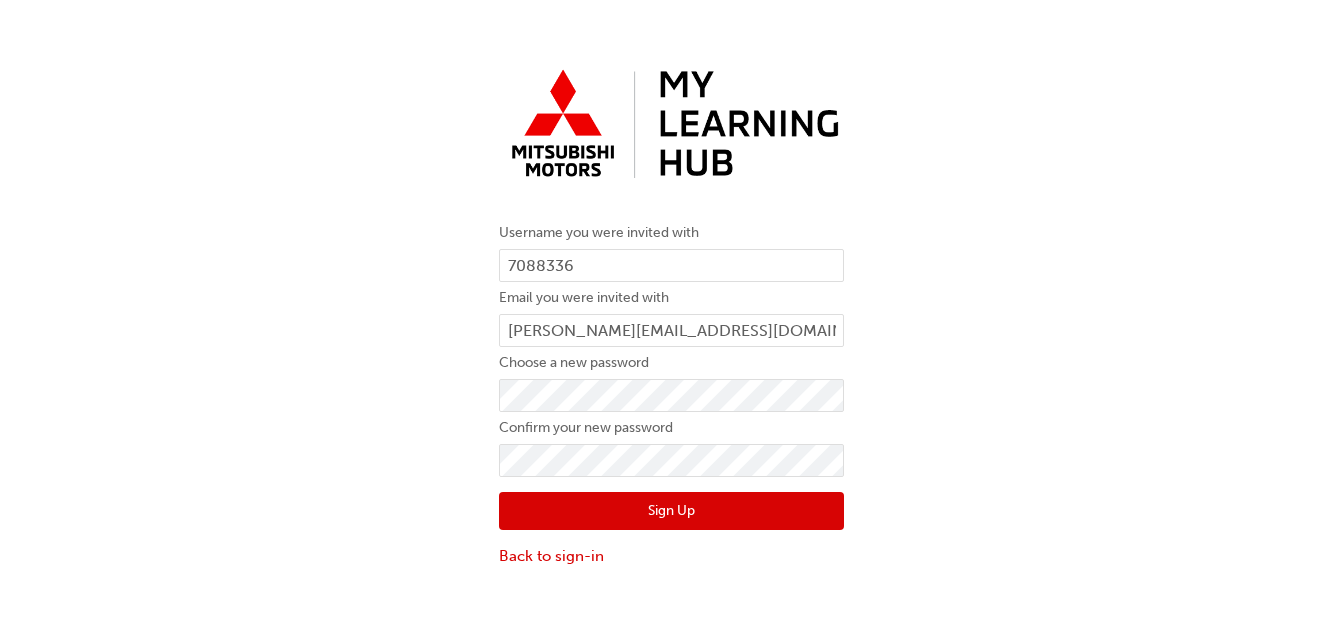 click on "Sign Up" at bounding box center (671, 511) 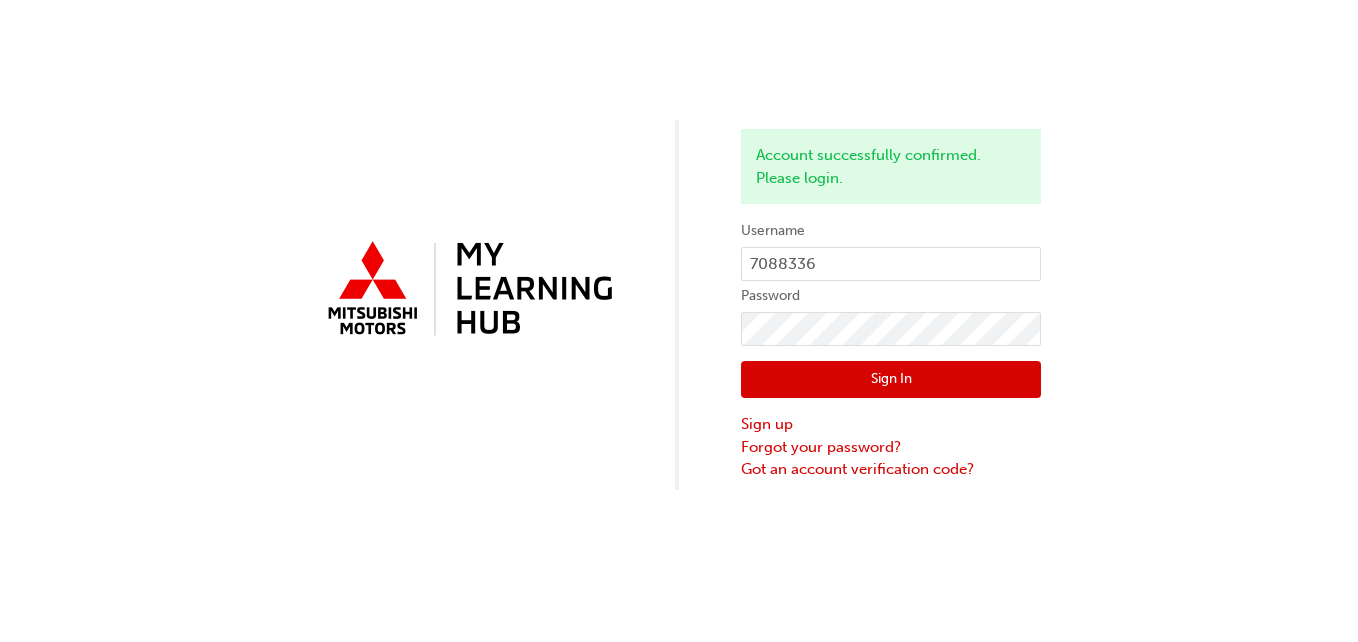 click on "Sign In" at bounding box center (891, 380) 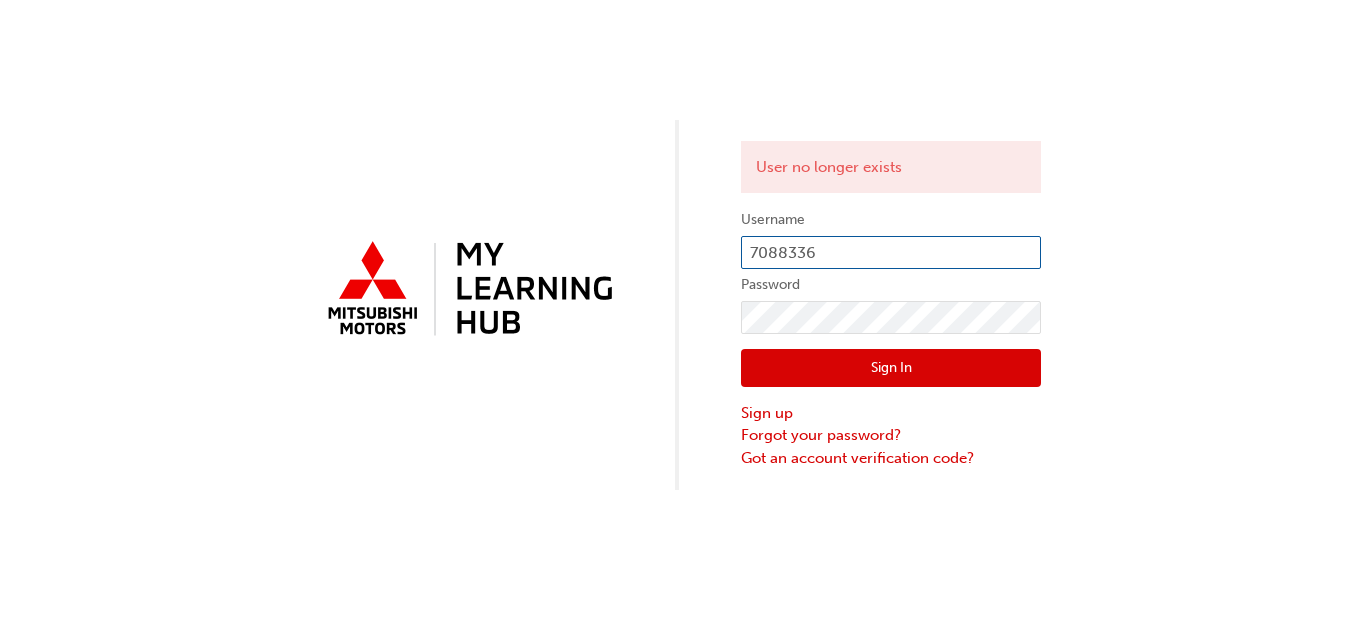 click on "7088336" at bounding box center [891, 253] 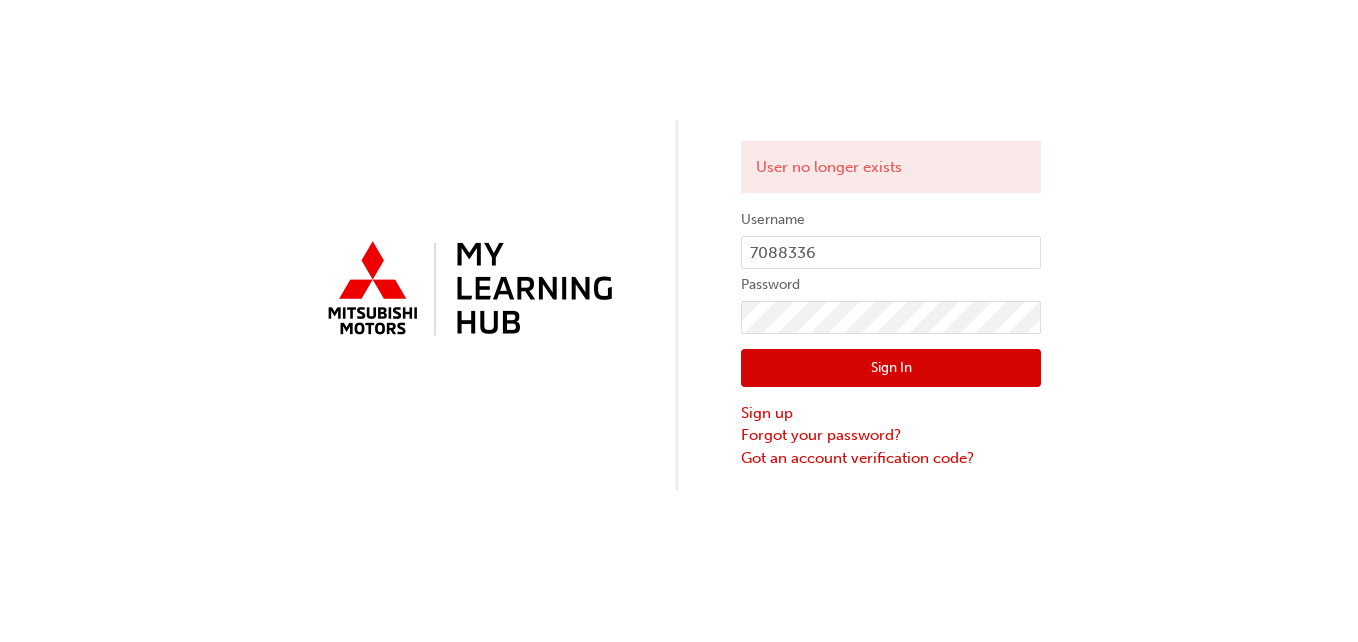 click on "Sign In" at bounding box center (891, 368) 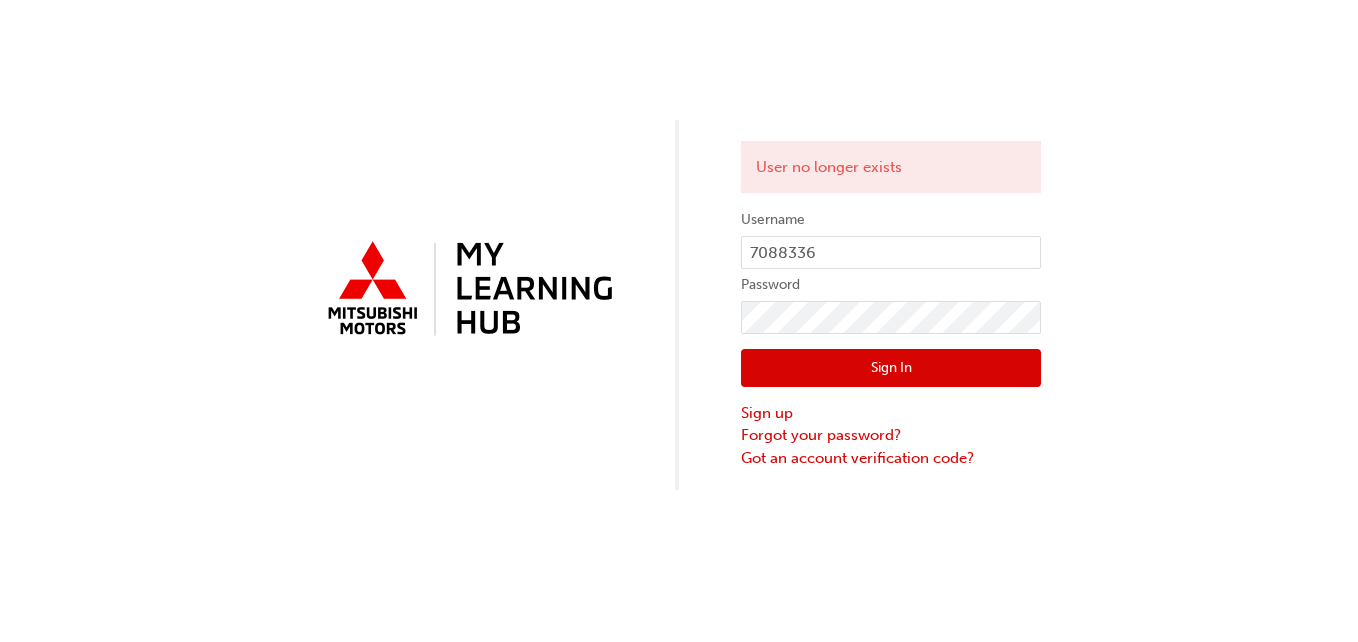 click on "User no longer exists" at bounding box center (891, 167) 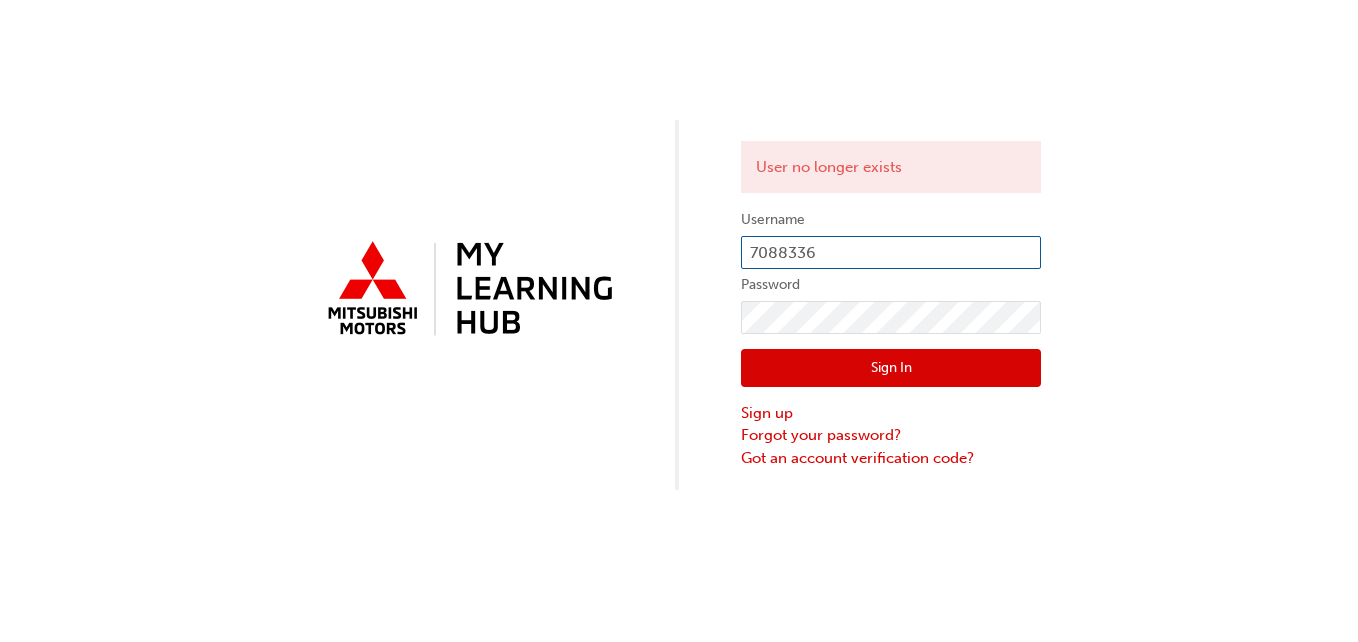 click on "7088336" at bounding box center [891, 253] 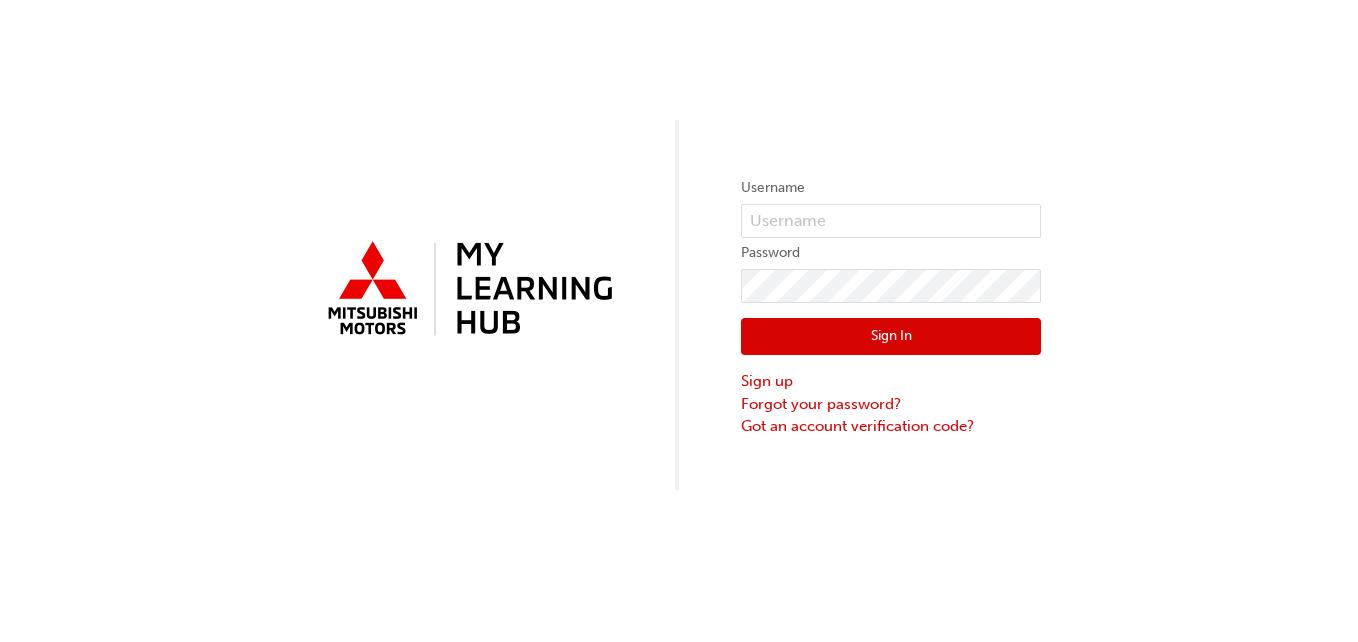 scroll, scrollTop: 0, scrollLeft: 0, axis: both 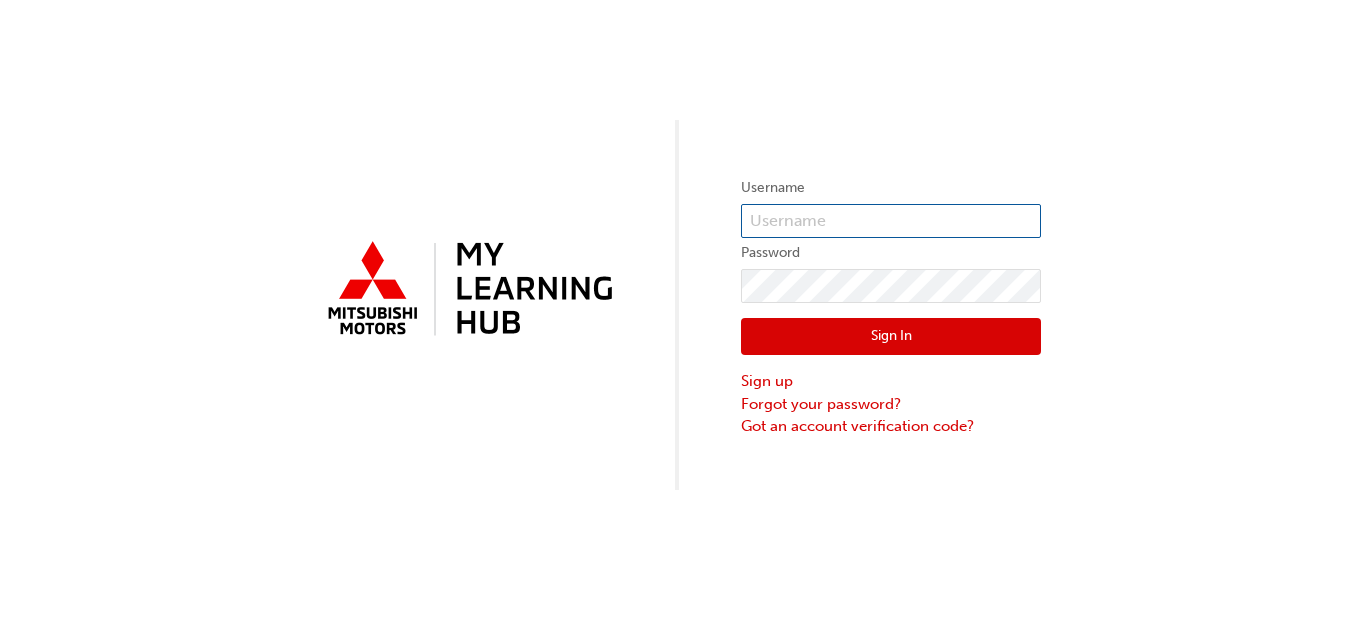 type on "7088336" 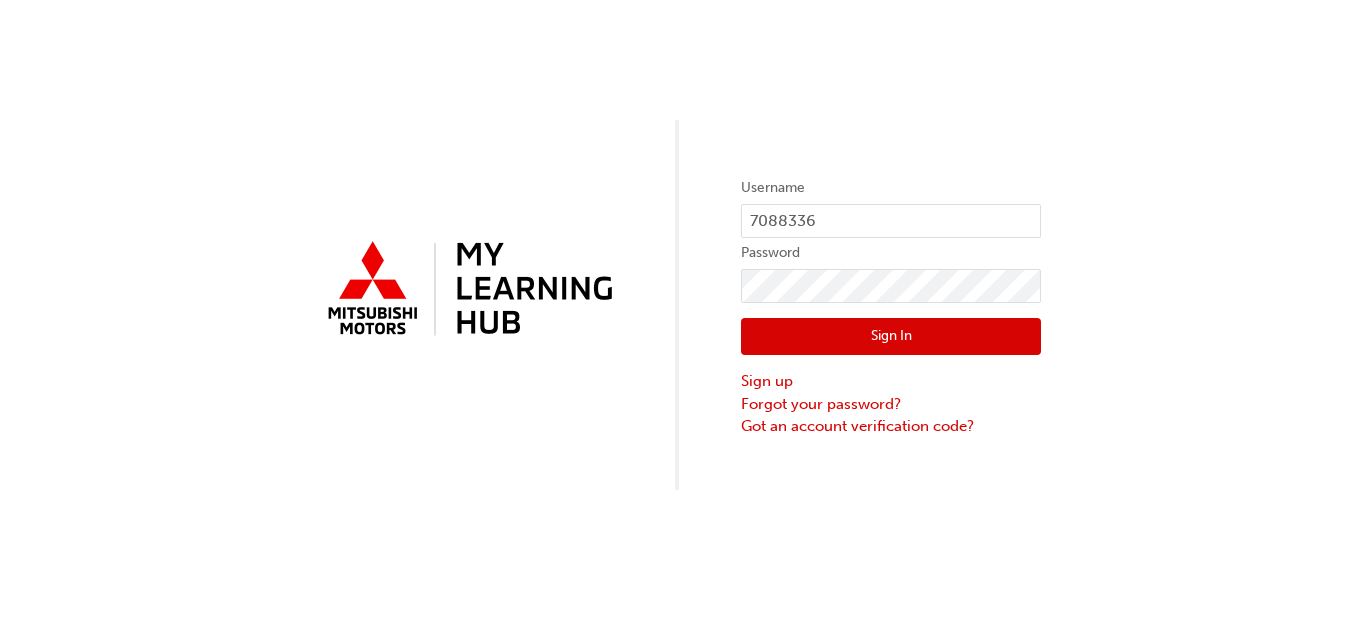 click on "Sign In" at bounding box center [891, 337] 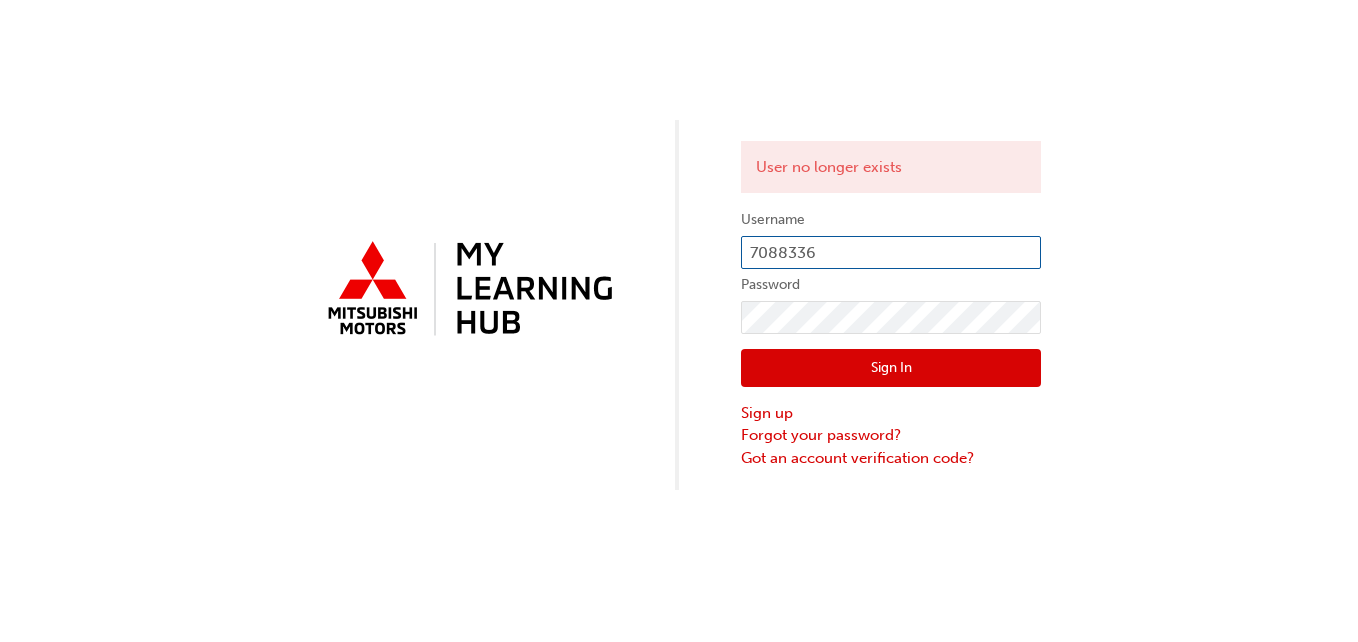 click on "7088336" at bounding box center (891, 253) 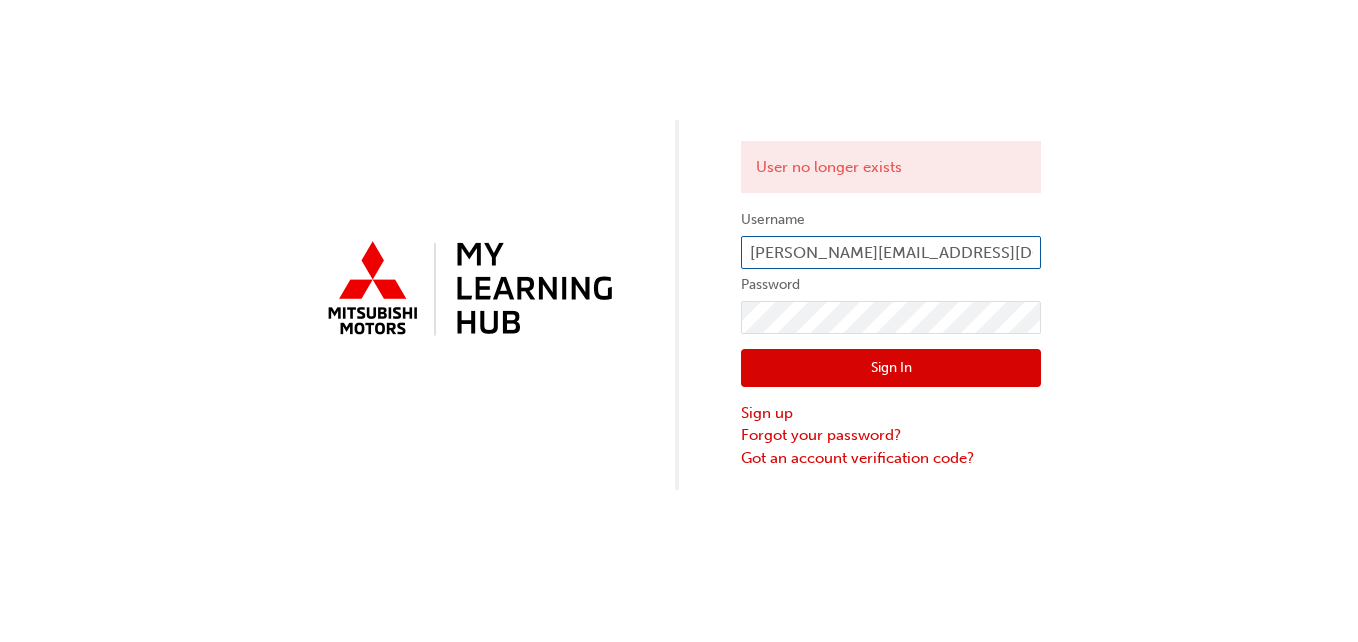scroll, scrollTop: 0, scrollLeft: 2, axis: horizontal 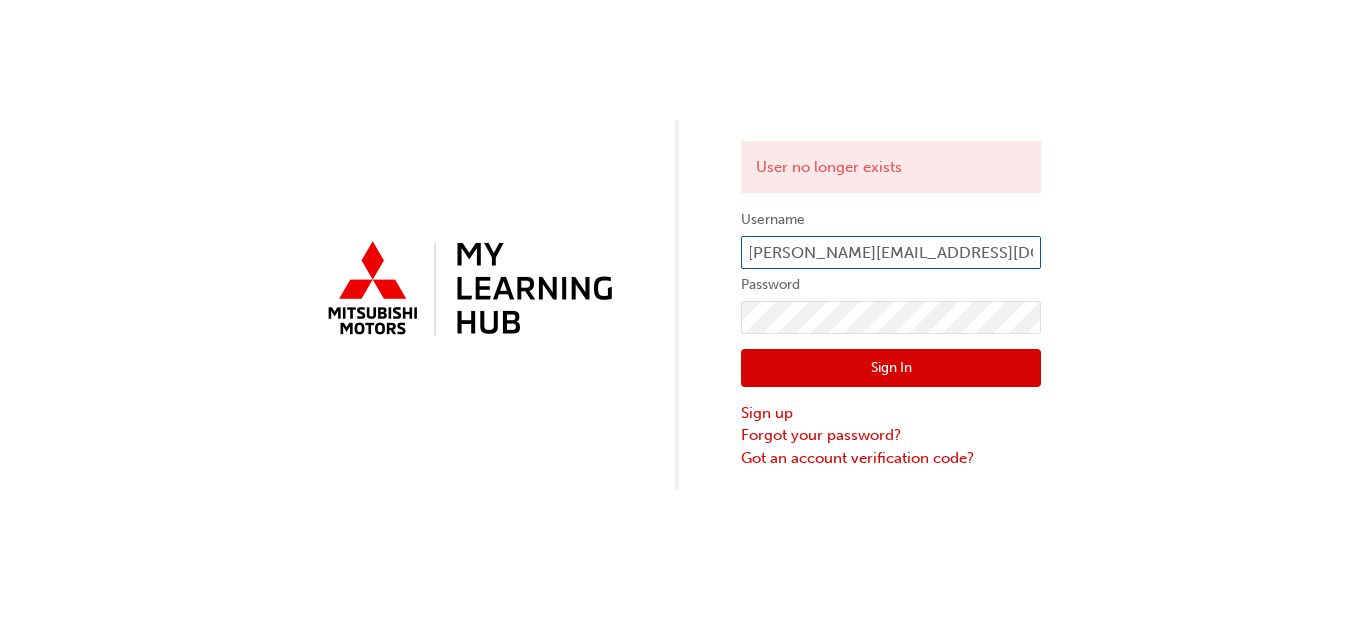 type on "[PERSON_NAME][EMAIL_ADDRESS][DOMAIN_NAME]" 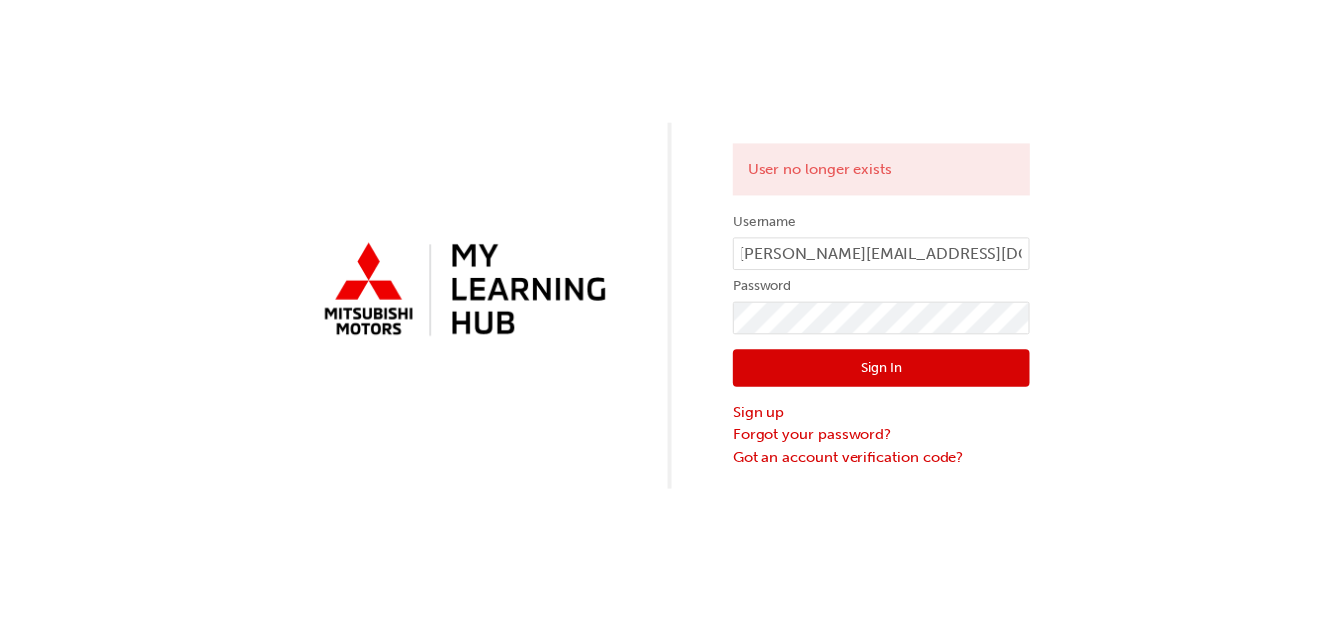scroll, scrollTop: 0, scrollLeft: 0, axis: both 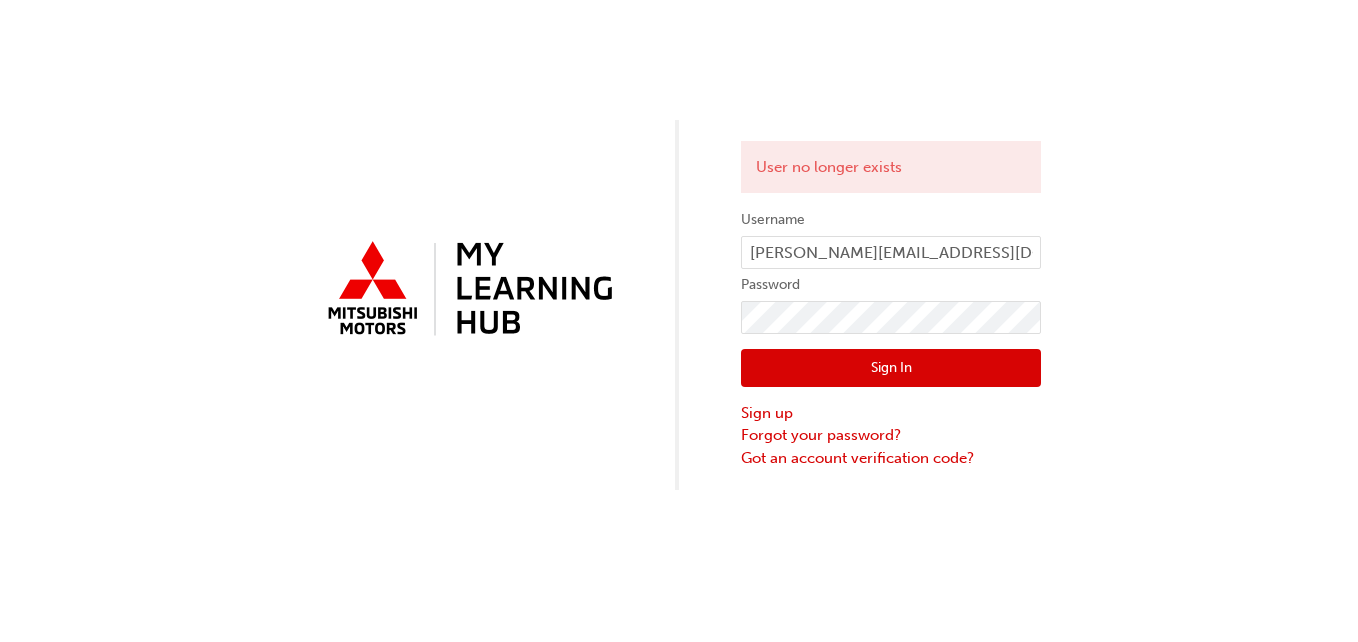 click on "Sign In" at bounding box center [891, 368] 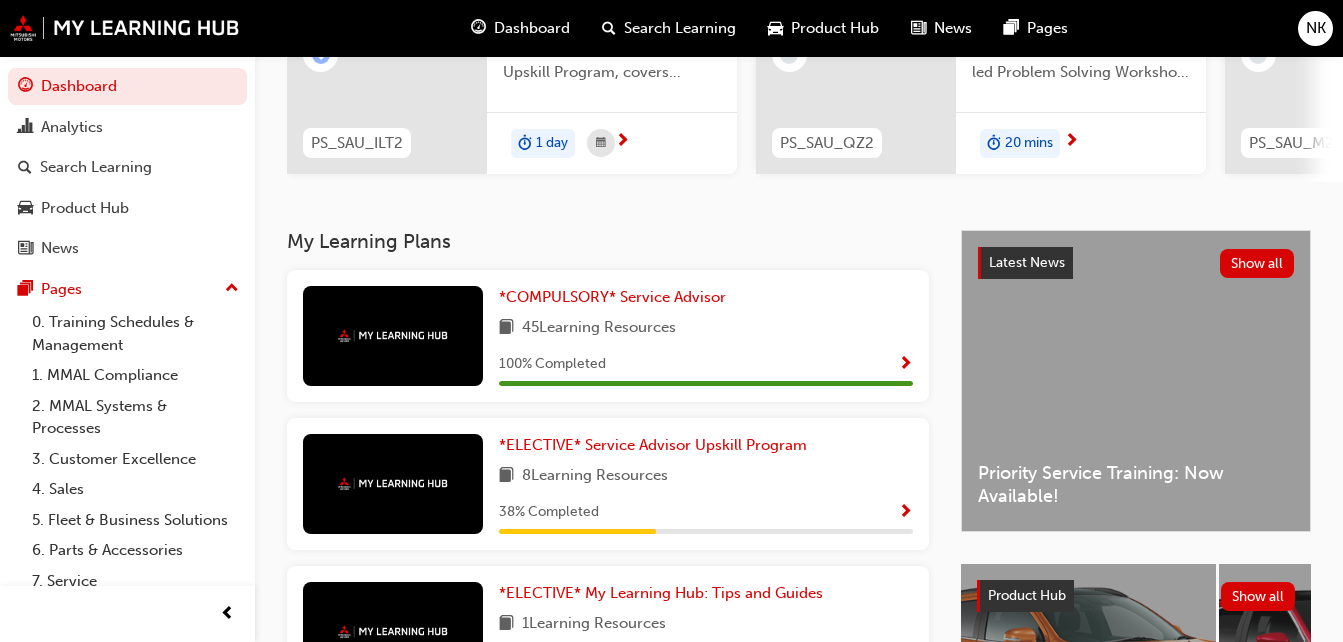 scroll, scrollTop: 400, scrollLeft: 0, axis: vertical 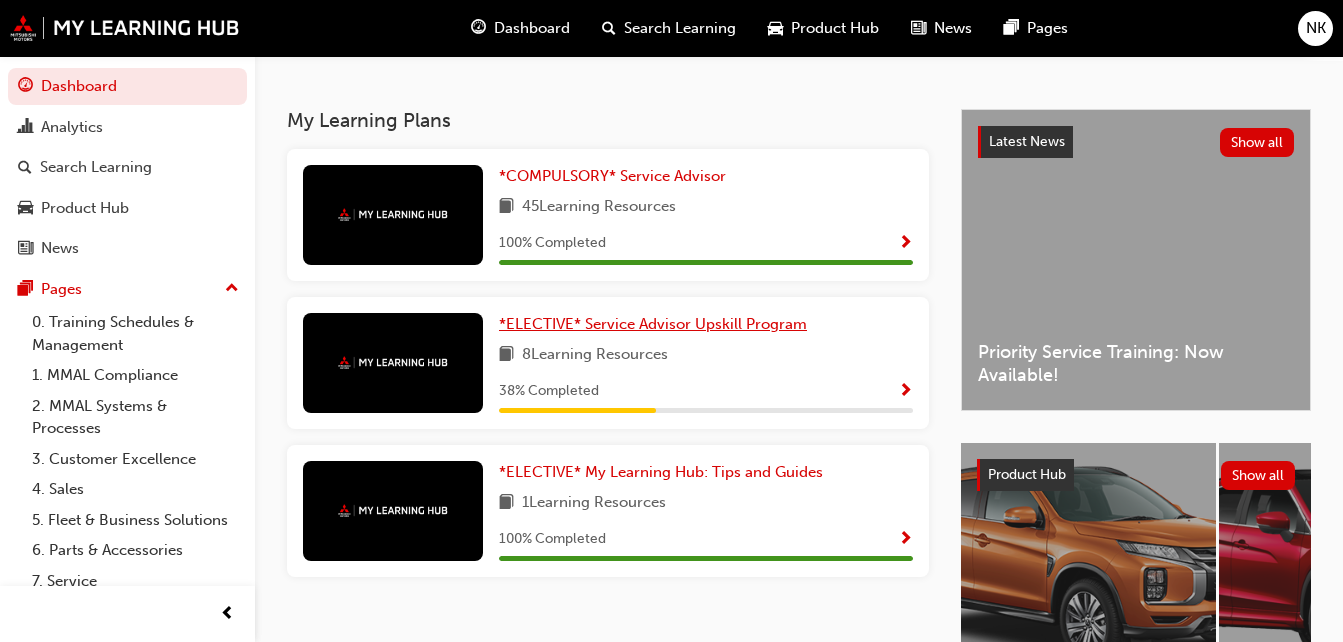 click on "*ELECTIVE* Service Advisor Upskill Program" at bounding box center [653, 324] 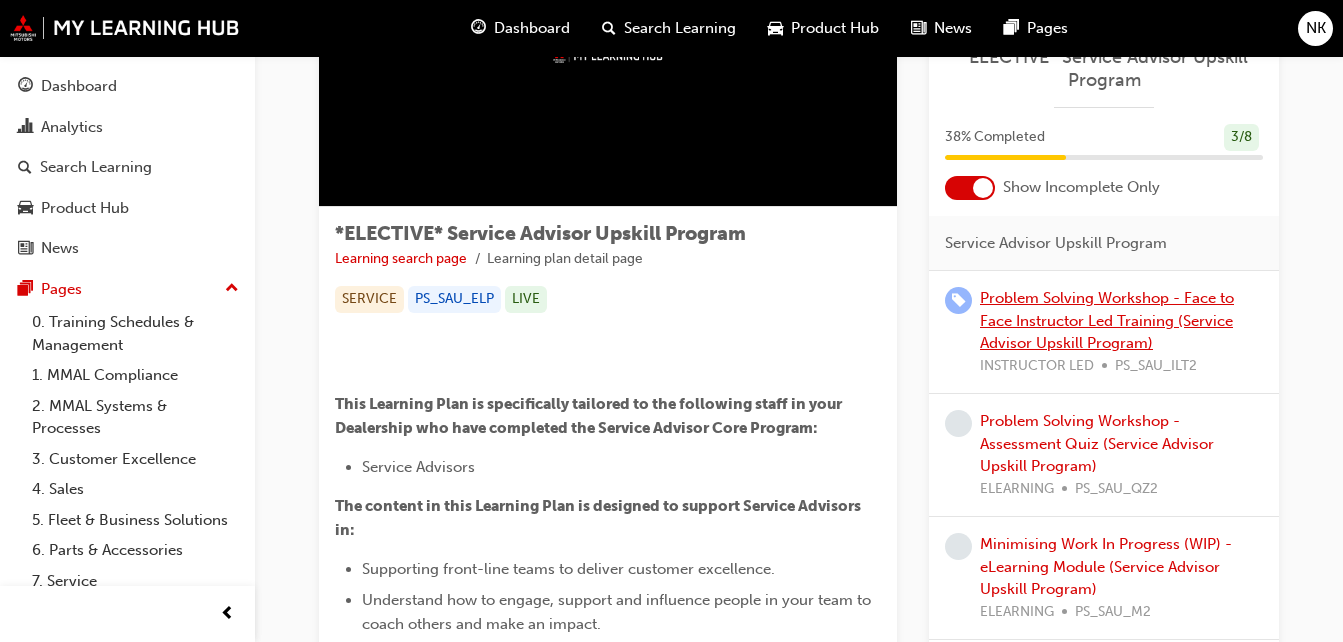 scroll, scrollTop: 200, scrollLeft: 0, axis: vertical 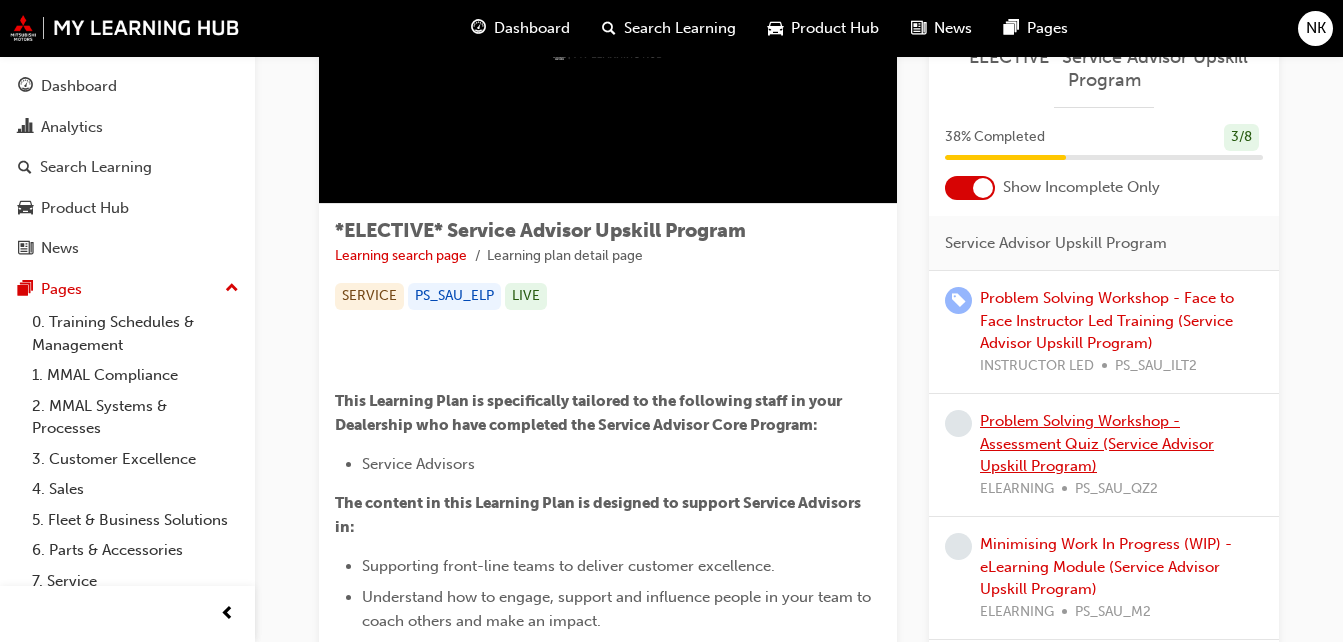 click on "Problem Solving Workshop - Assessment Quiz (Service Advisor Upskill Program)" at bounding box center (1097, 443) 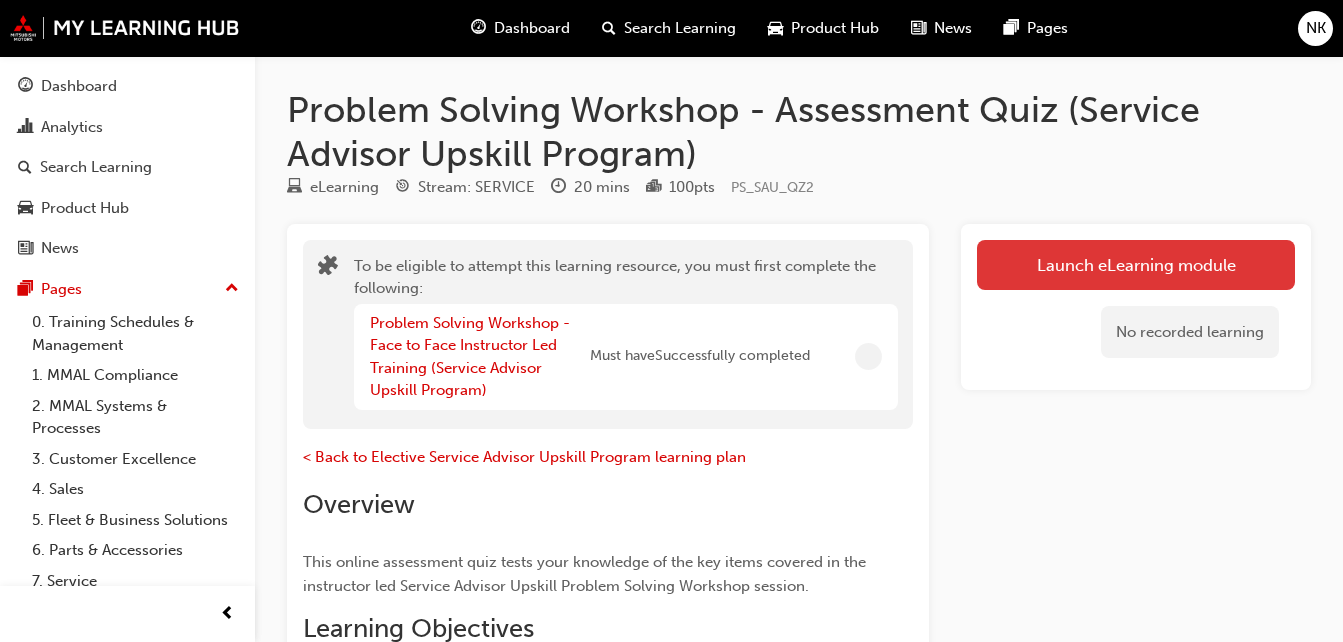 click on "Launch eLearning module" at bounding box center [1136, 265] 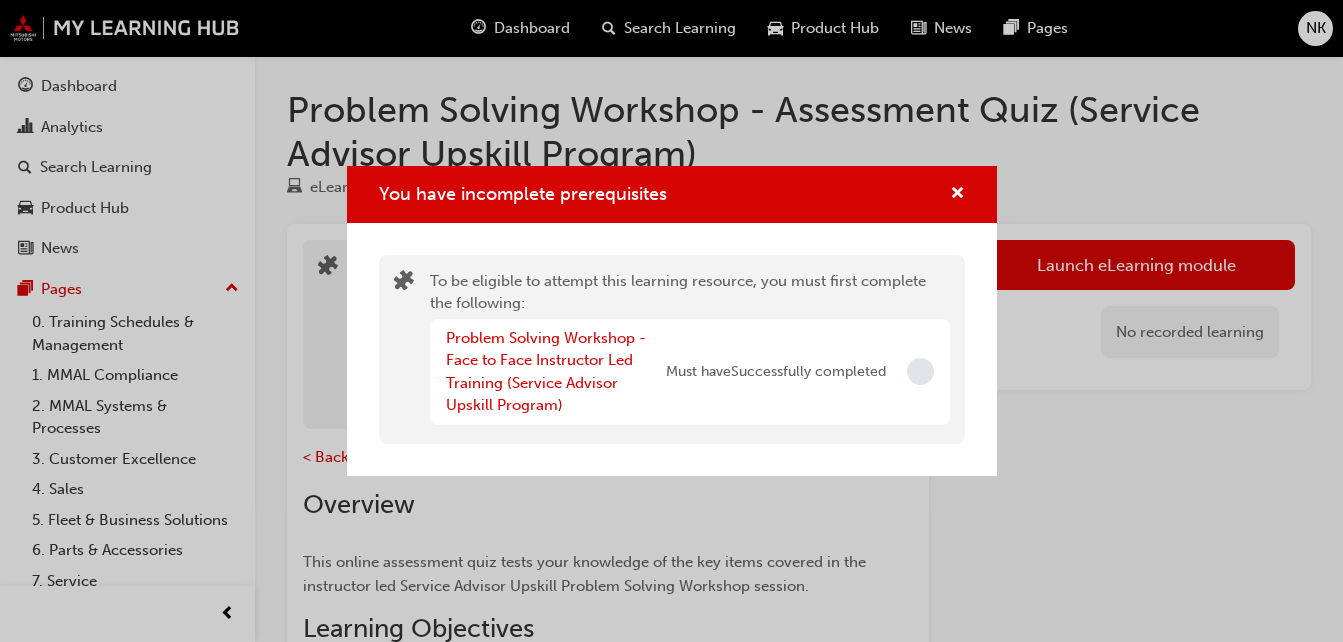 click at bounding box center [920, 371] 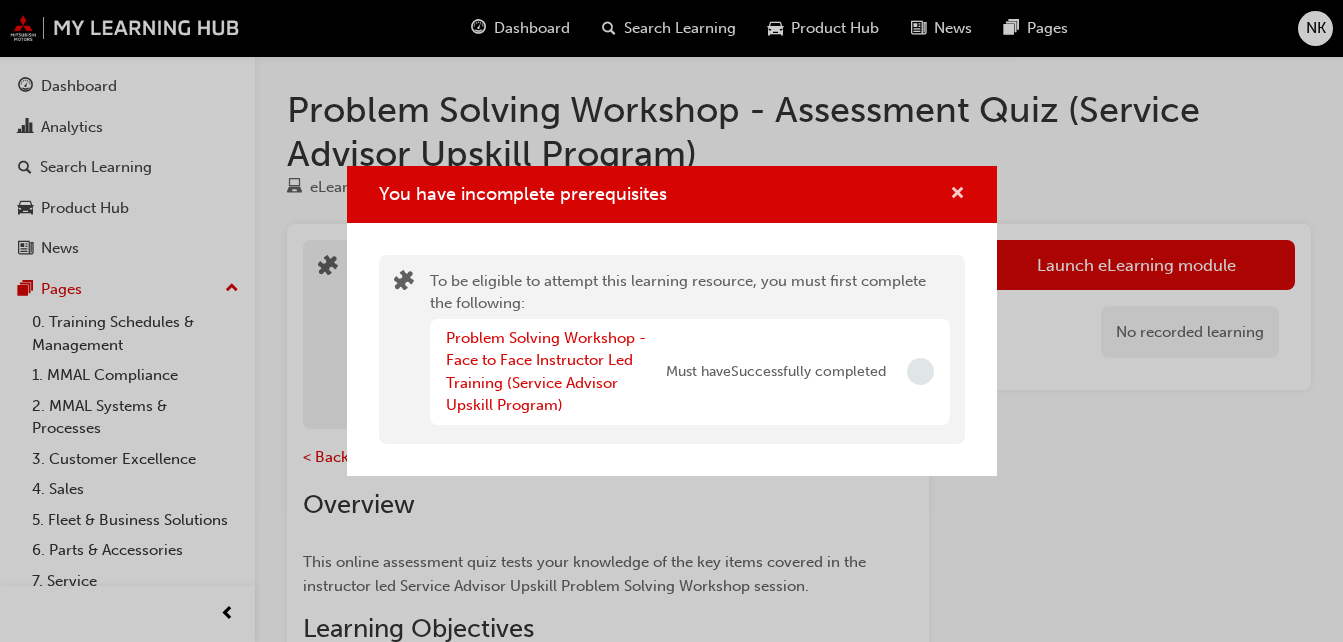 click at bounding box center (957, 195) 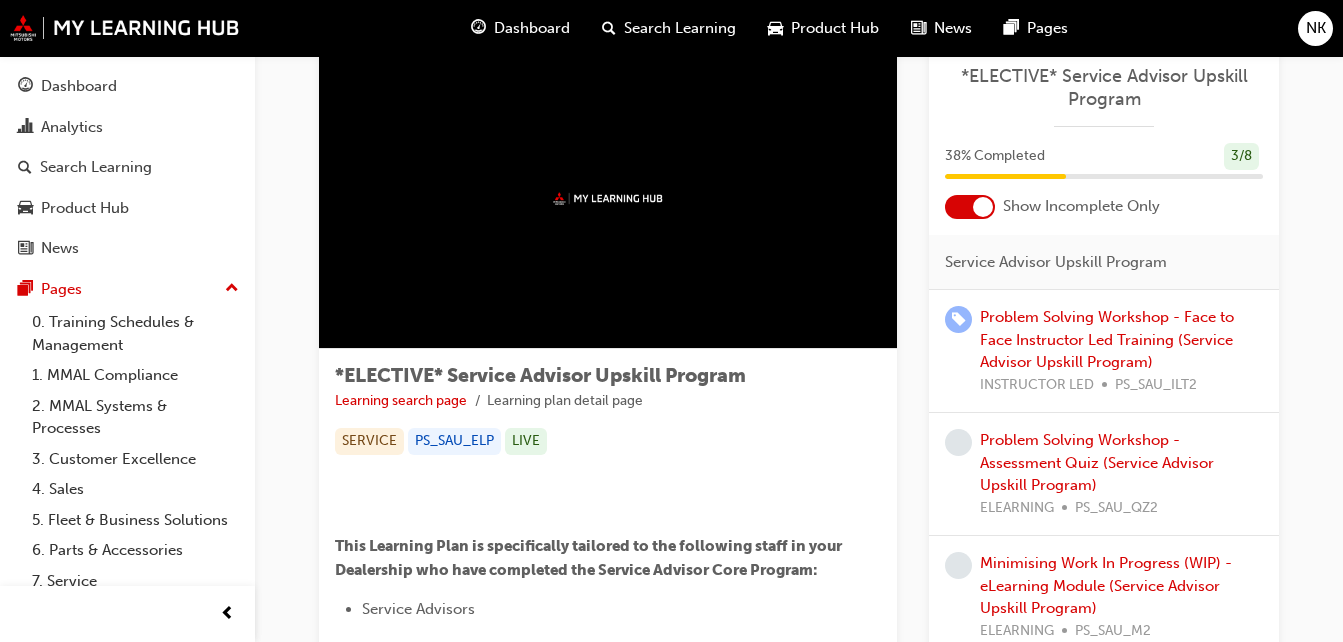scroll, scrollTop: 100, scrollLeft: 0, axis: vertical 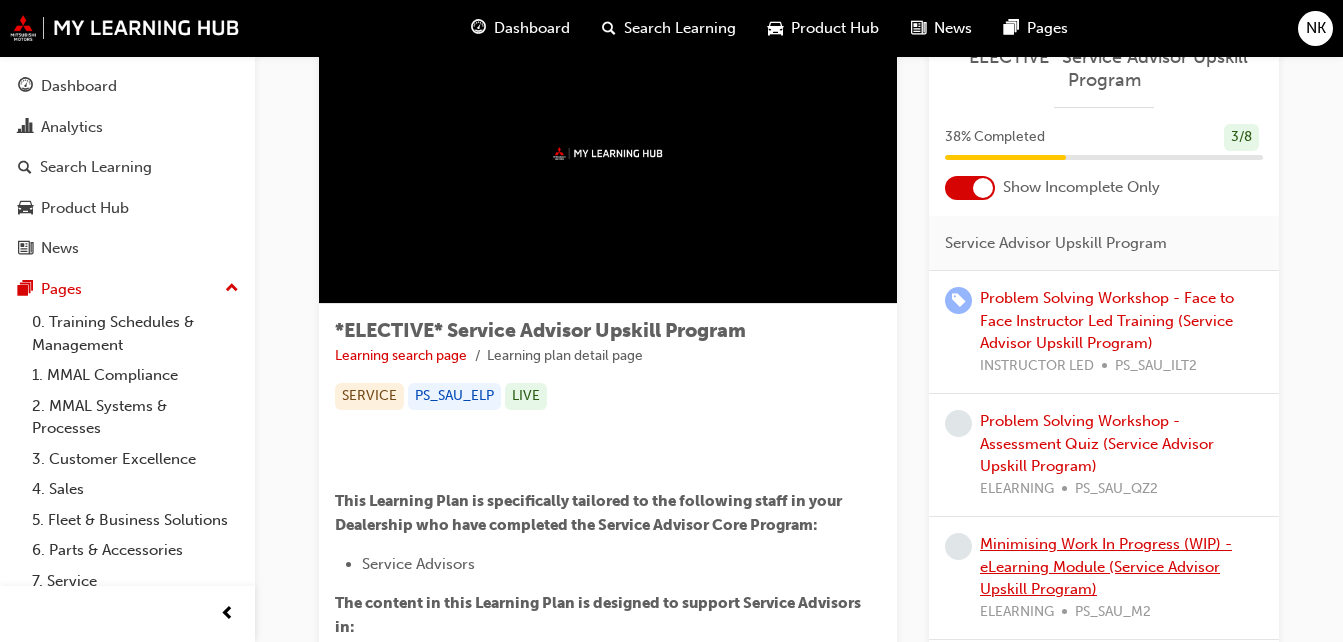 click on "Minimising Work In Progress (WIP) - eLearning Module (Service Advisor Upskill Program)" at bounding box center [1106, 566] 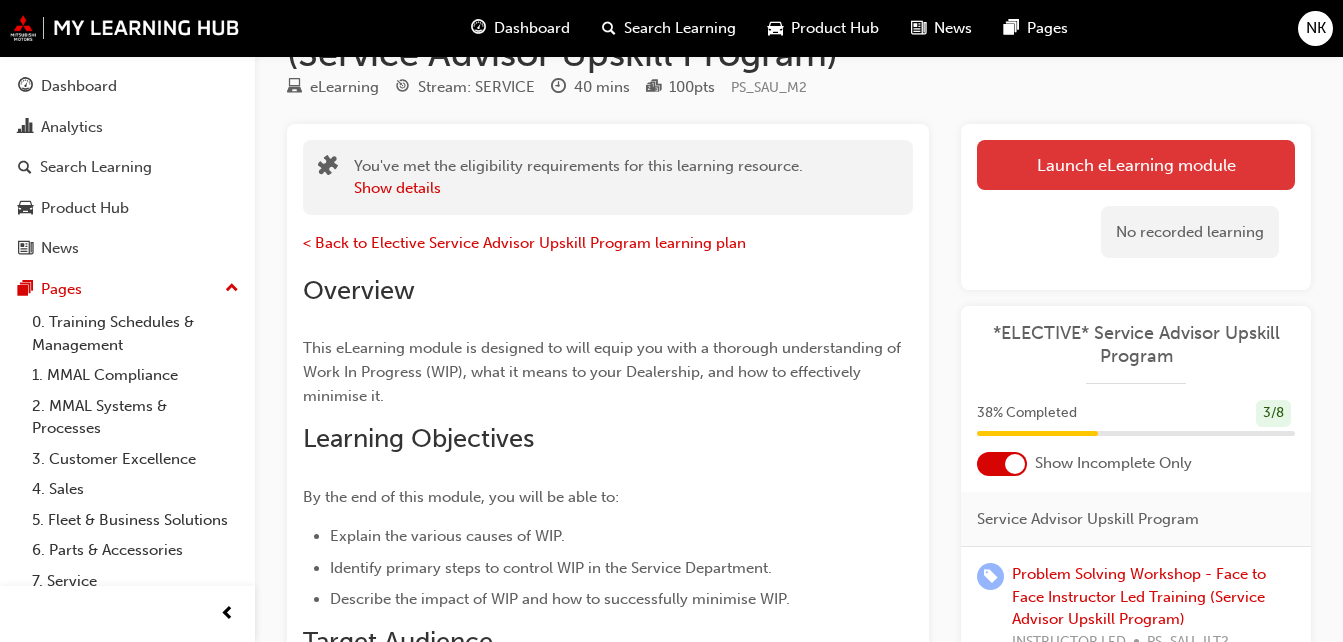 click on "Launch eLearning module" at bounding box center (1136, 165) 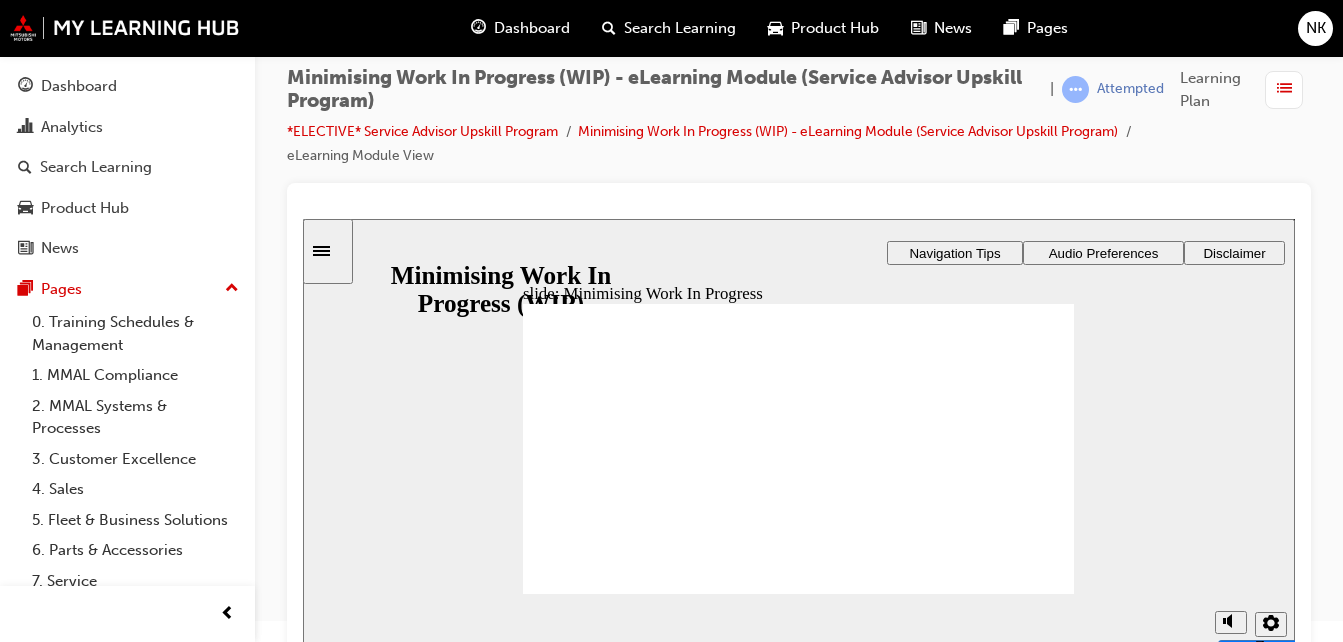 scroll, scrollTop: 38, scrollLeft: 0, axis: vertical 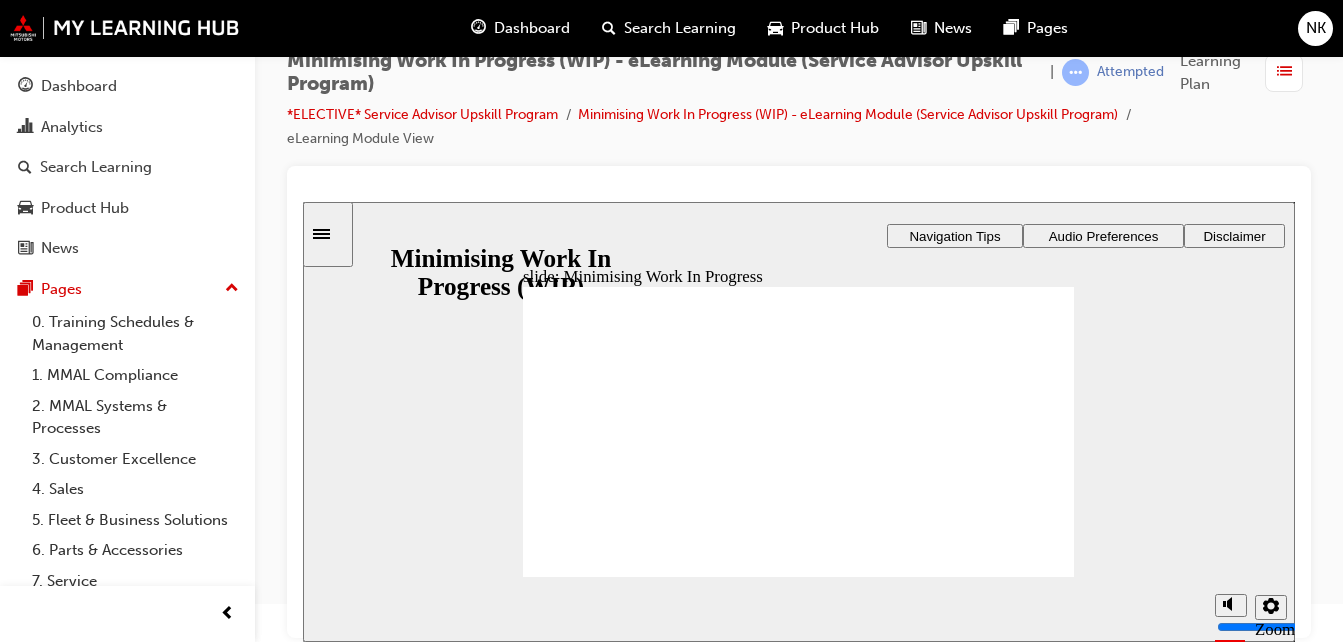 click 